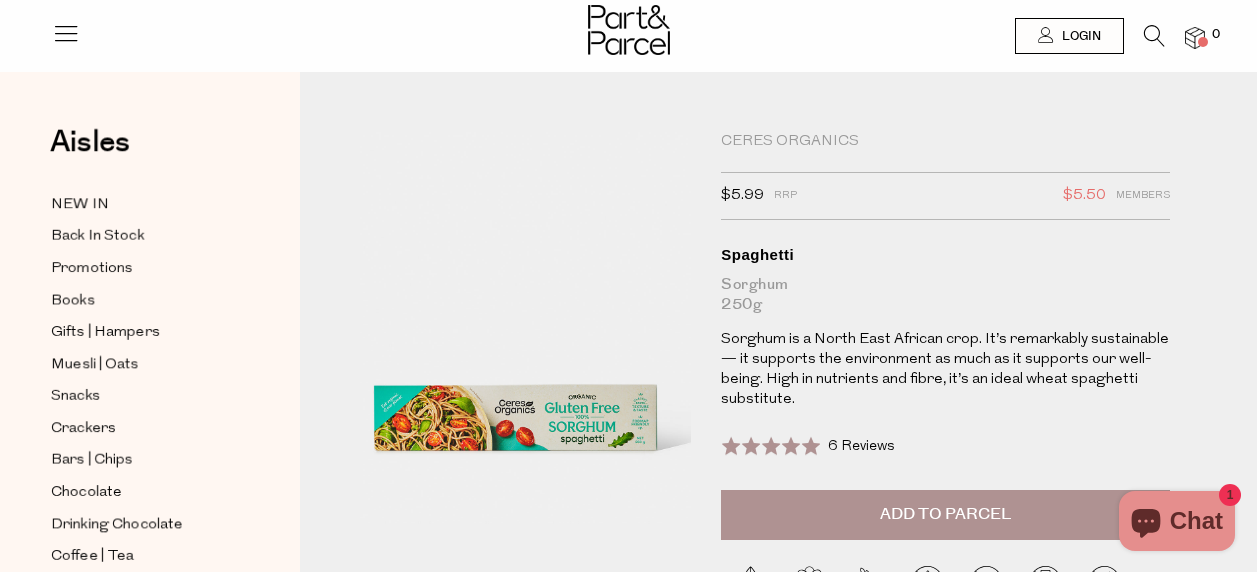 scroll, scrollTop: 0, scrollLeft: 0, axis: both 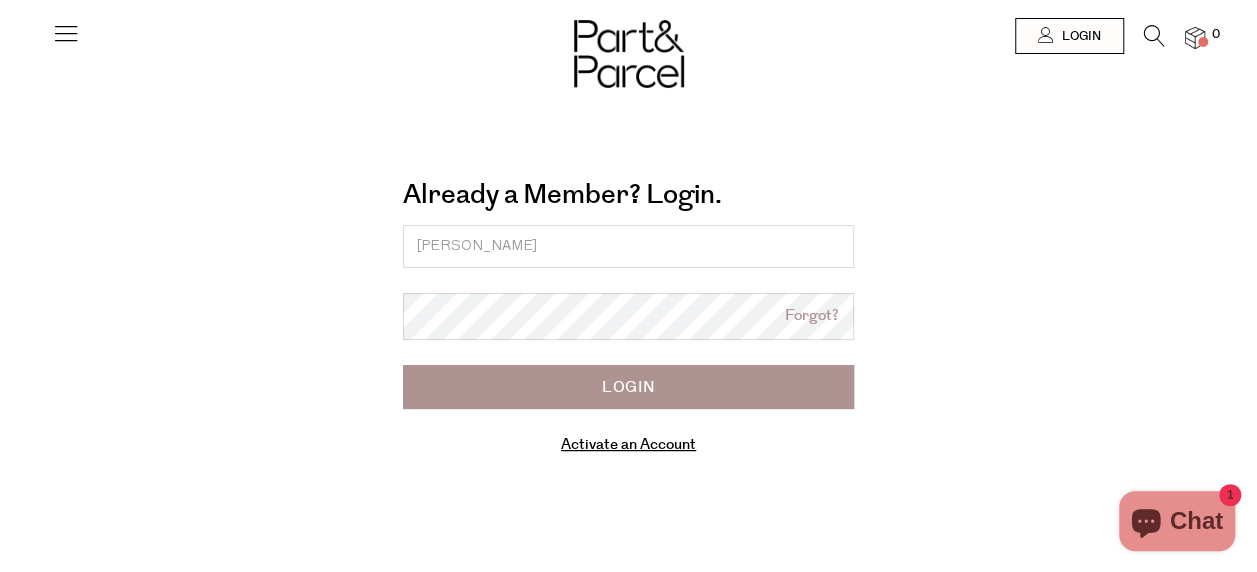 drag, startPoint x: 456, startPoint y: 244, endPoint x: 406, endPoint y: 248, distance: 50.159744 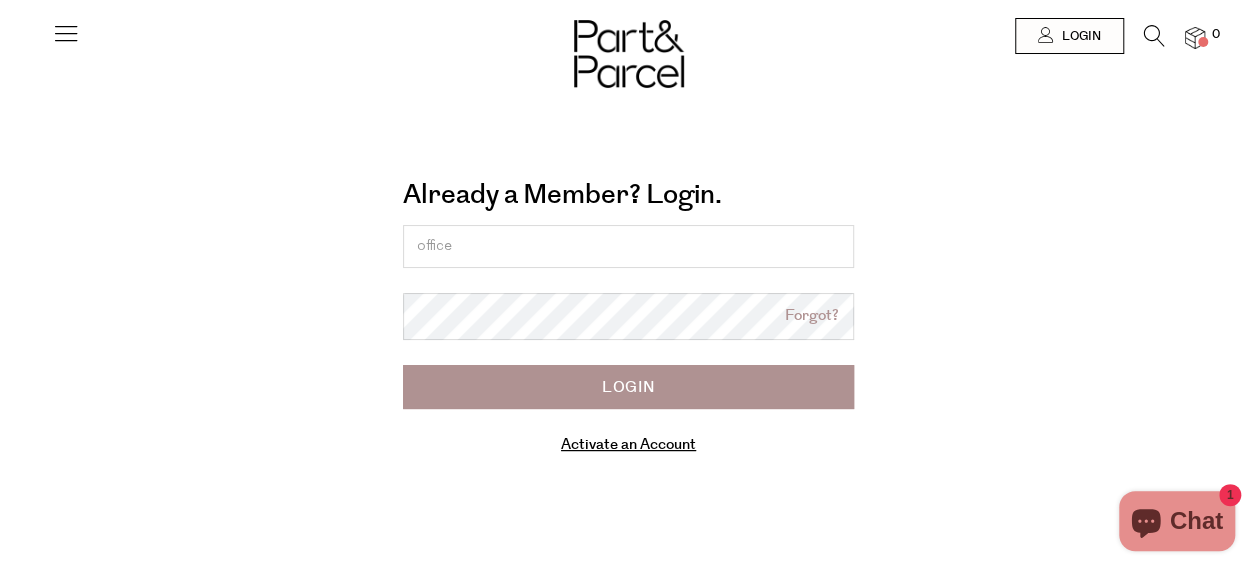 type on "[EMAIL_ADDRESS][DOMAIN_NAME]" 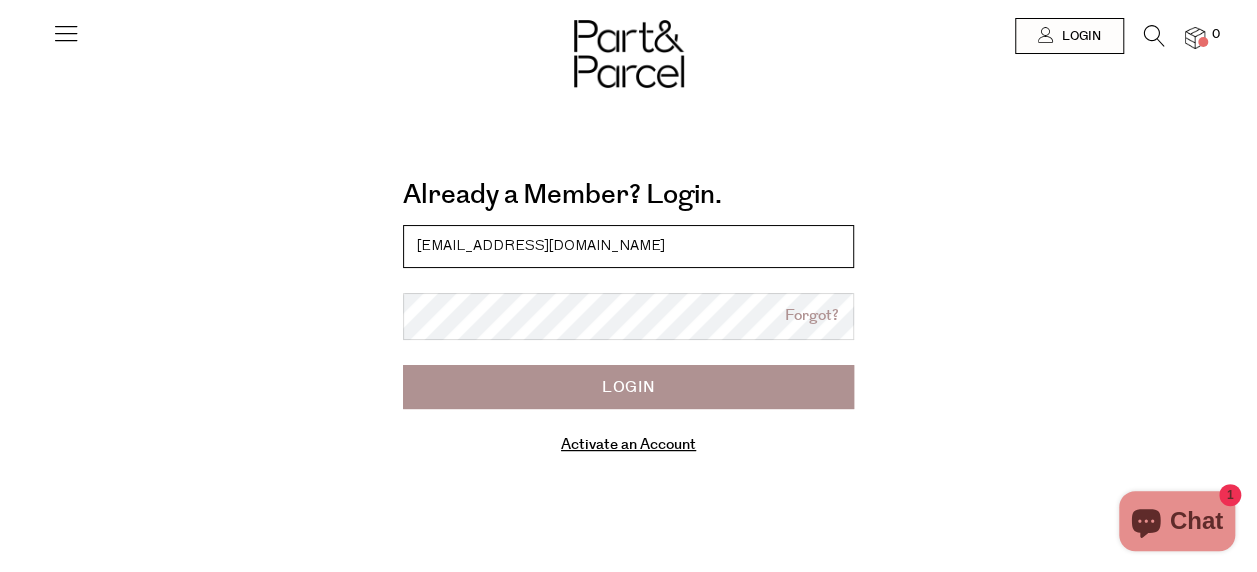 click on "[EMAIL_ADDRESS][DOMAIN_NAME]" at bounding box center (628, 246) 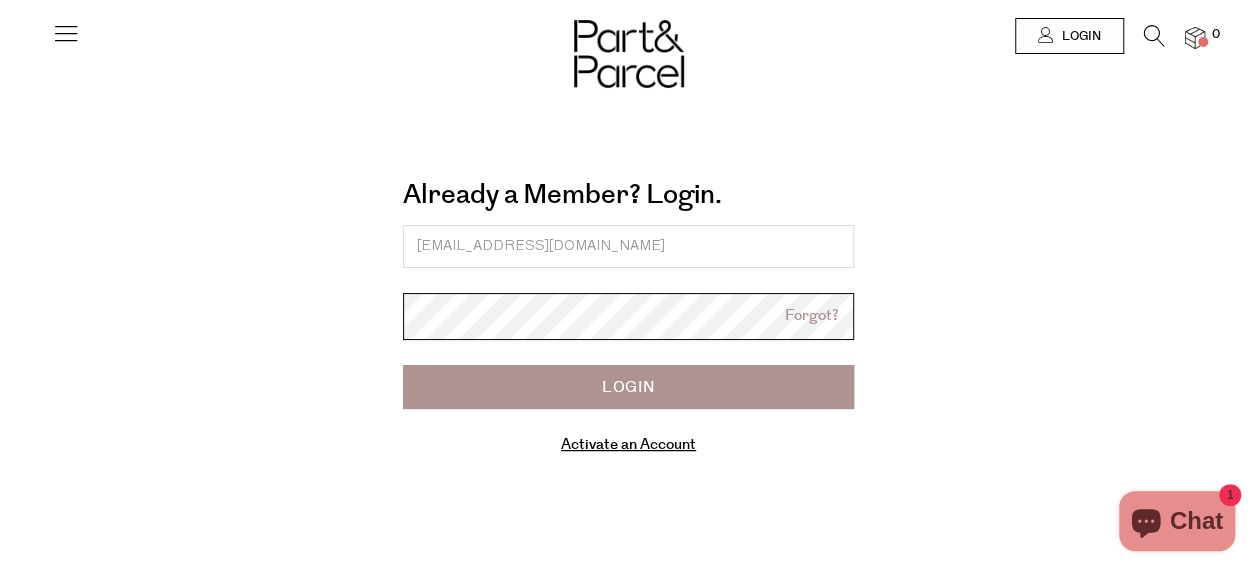 click on "Login" at bounding box center (628, 387) 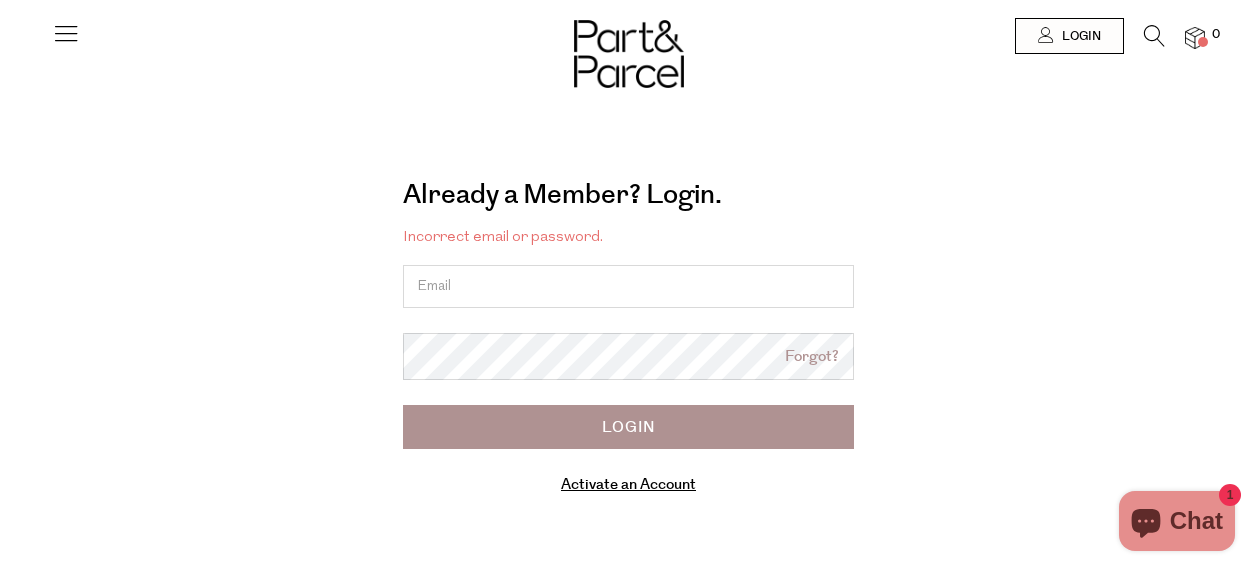 scroll, scrollTop: 0, scrollLeft: 0, axis: both 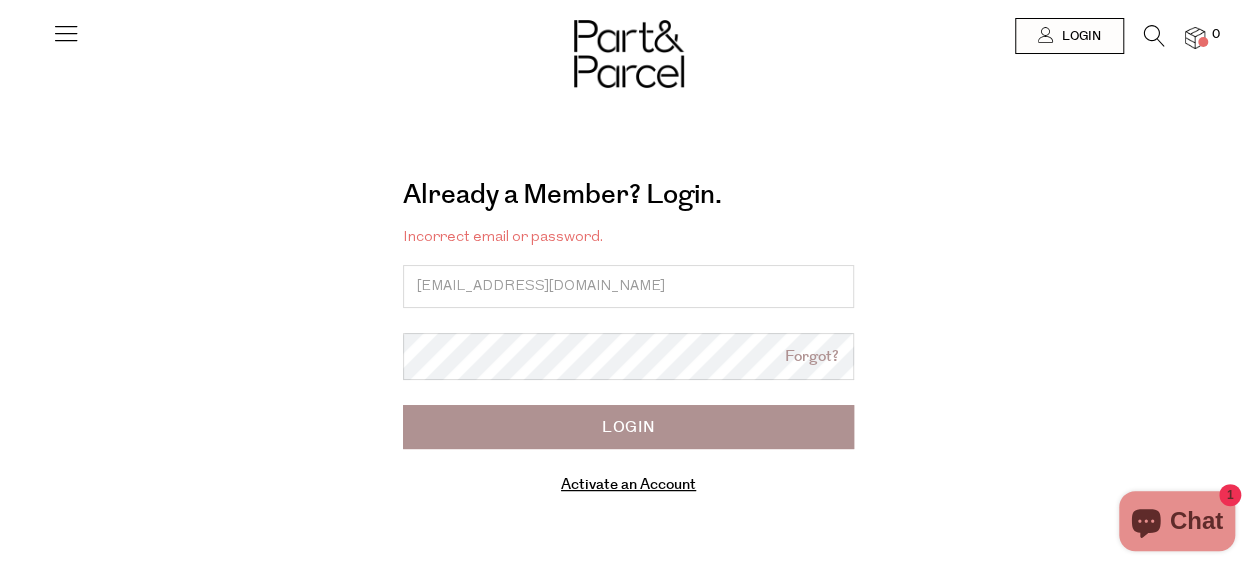 drag, startPoint x: 476, startPoint y: 297, endPoint x: 300, endPoint y: 285, distance: 176.40862 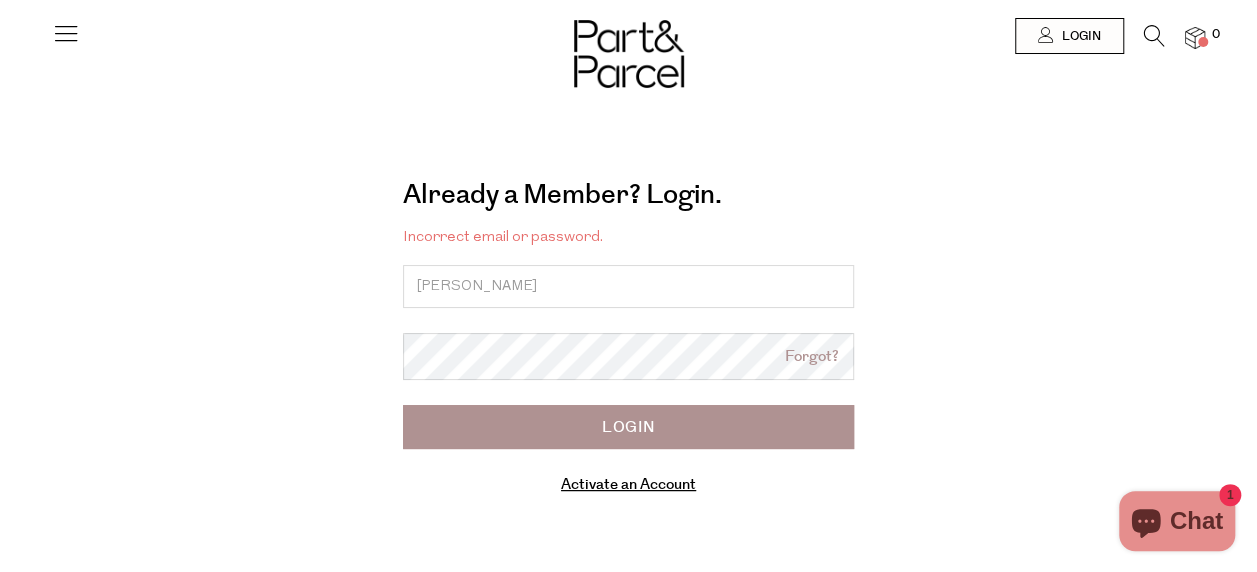 type on "[EMAIL_ADDRESS][DOMAIN_NAME]" 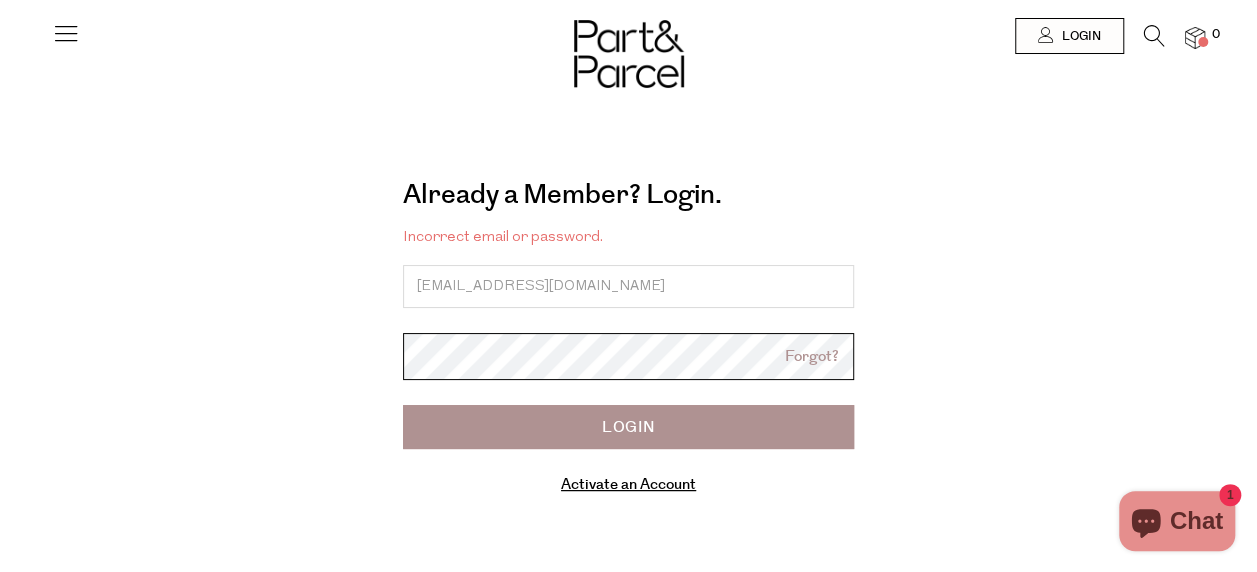 click on "Login" at bounding box center (628, 427) 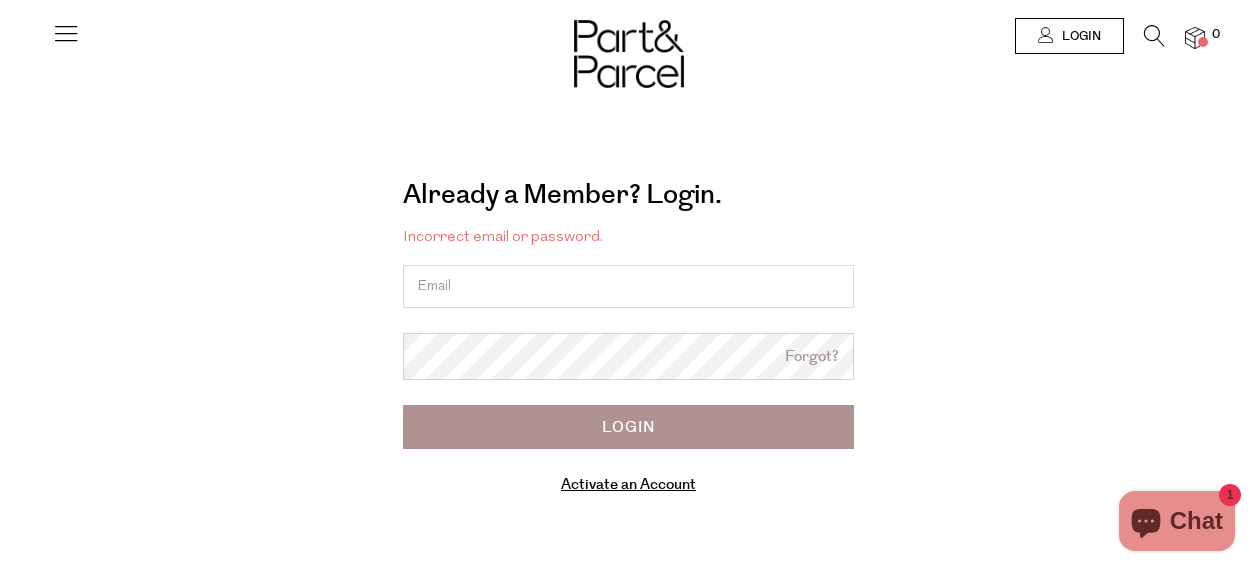 scroll, scrollTop: 0, scrollLeft: 0, axis: both 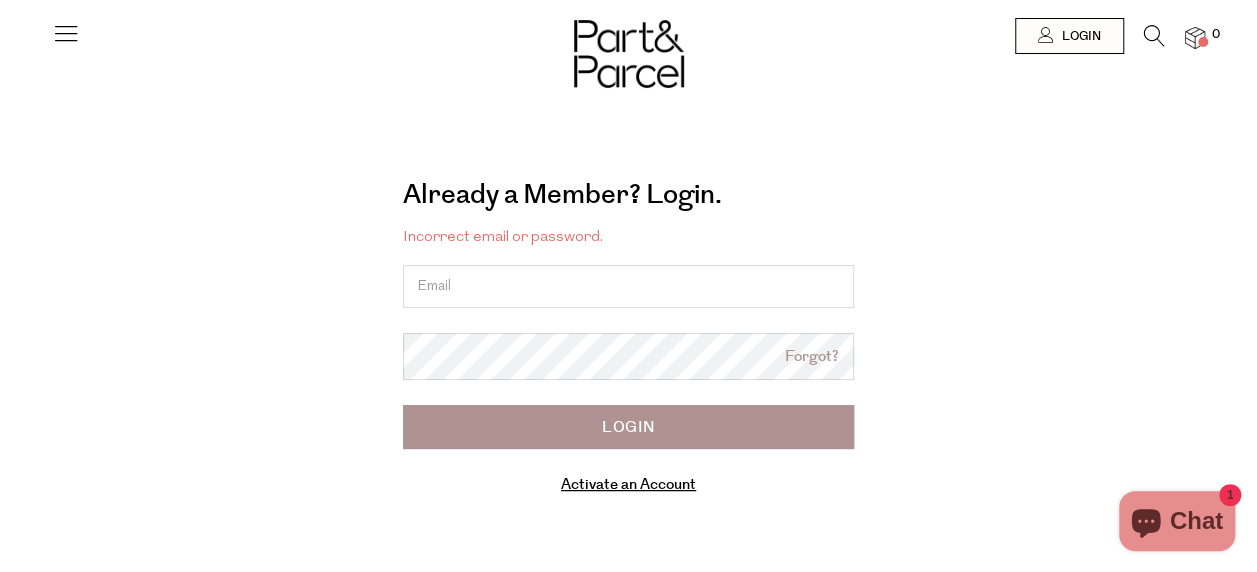 click at bounding box center (628, 286) 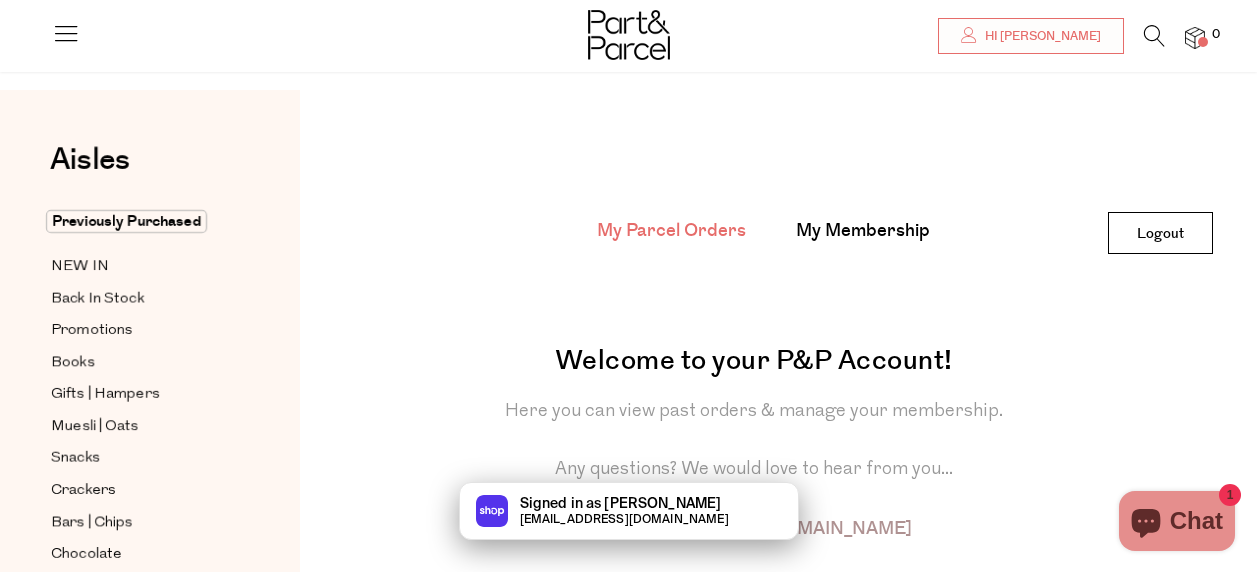 scroll, scrollTop: 200, scrollLeft: 0, axis: vertical 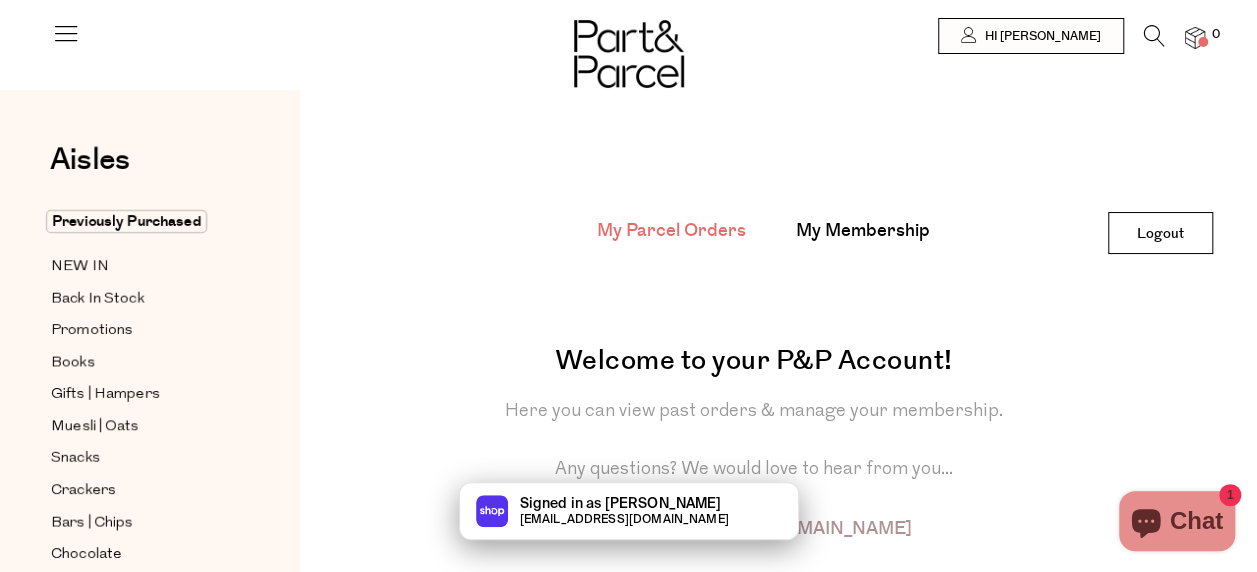 click at bounding box center [1195, 38] 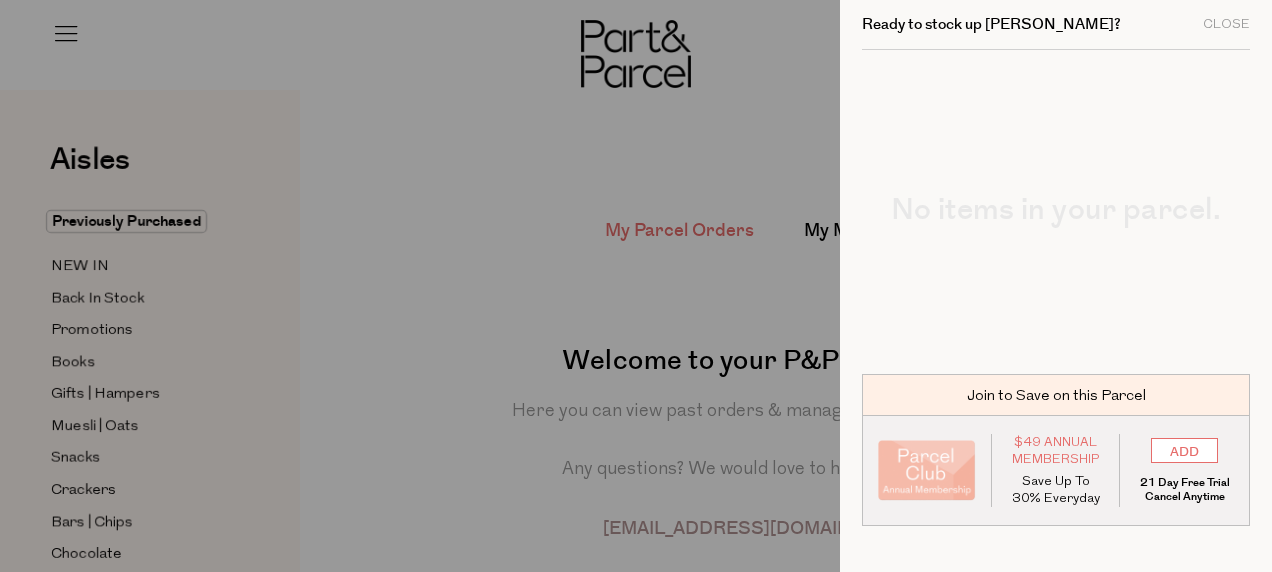 click at bounding box center (636, 286) 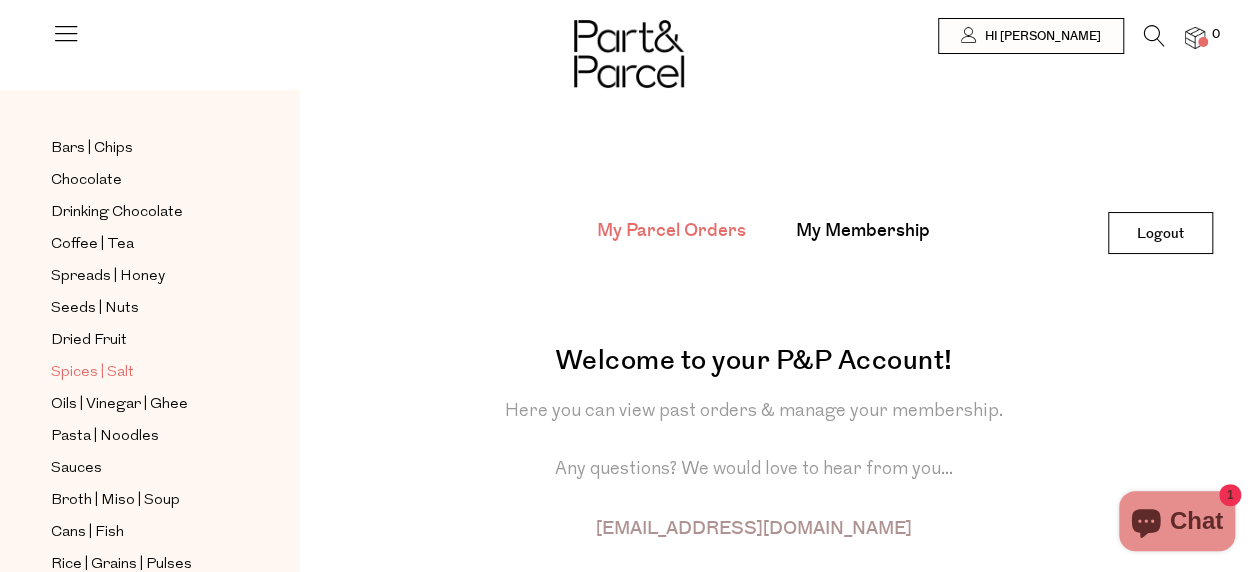 scroll, scrollTop: 500, scrollLeft: 0, axis: vertical 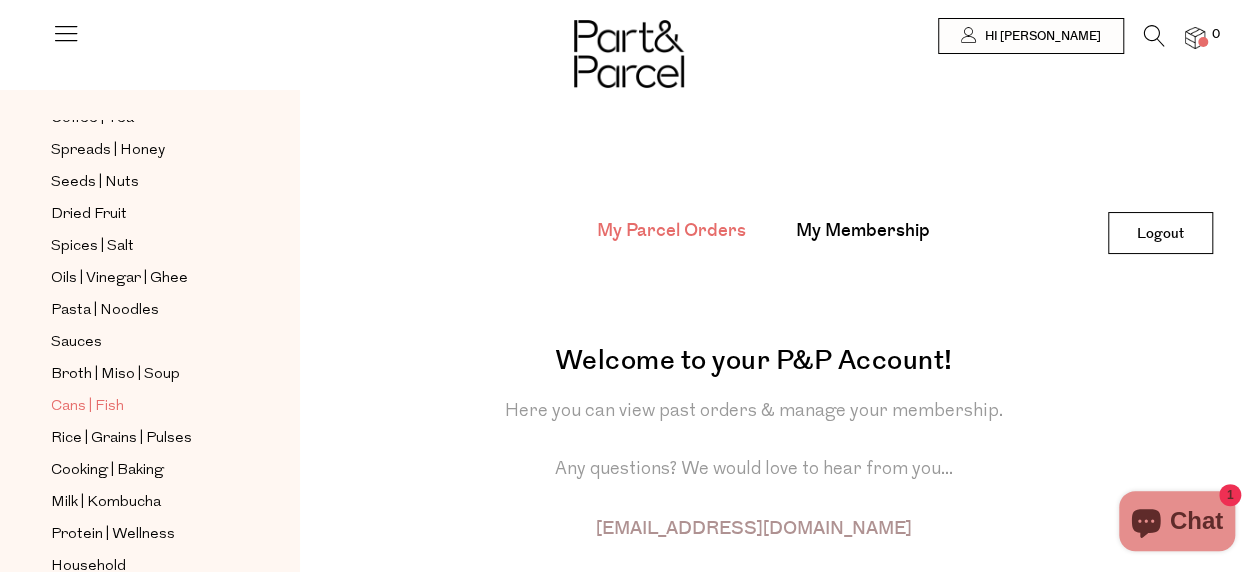 click on "Cans | Fish" at bounding box center (87, 407) 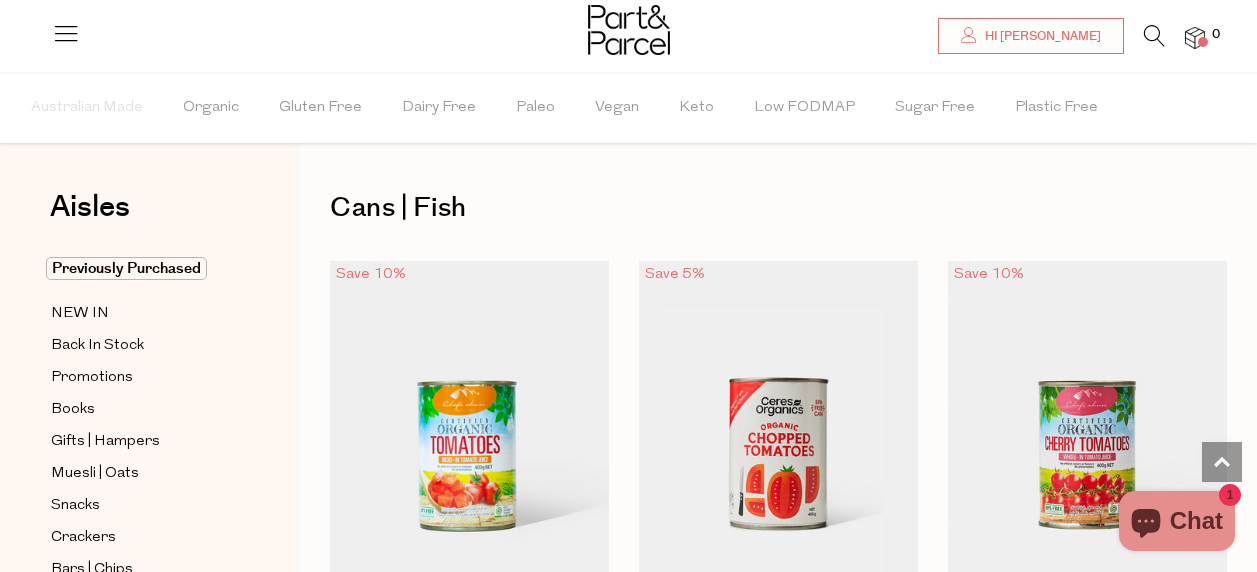 scroll, scrollTop: 1850, scrollLeft: 0, axis: vertical 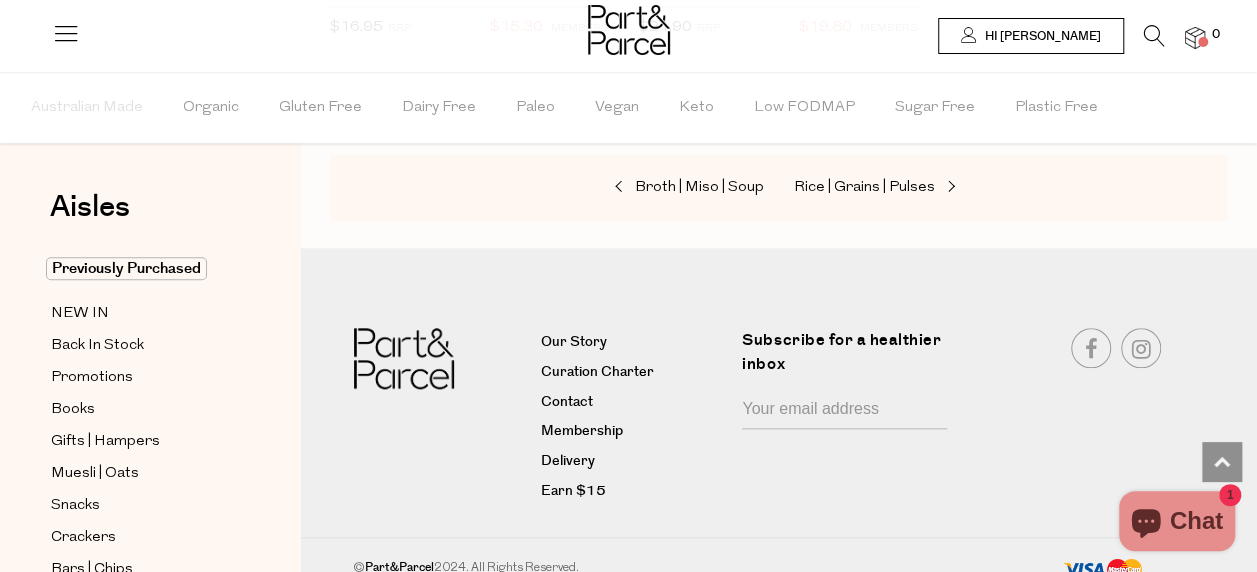 click on "Hi [PERSON_NAME]" at bounding box center (1040, 36) 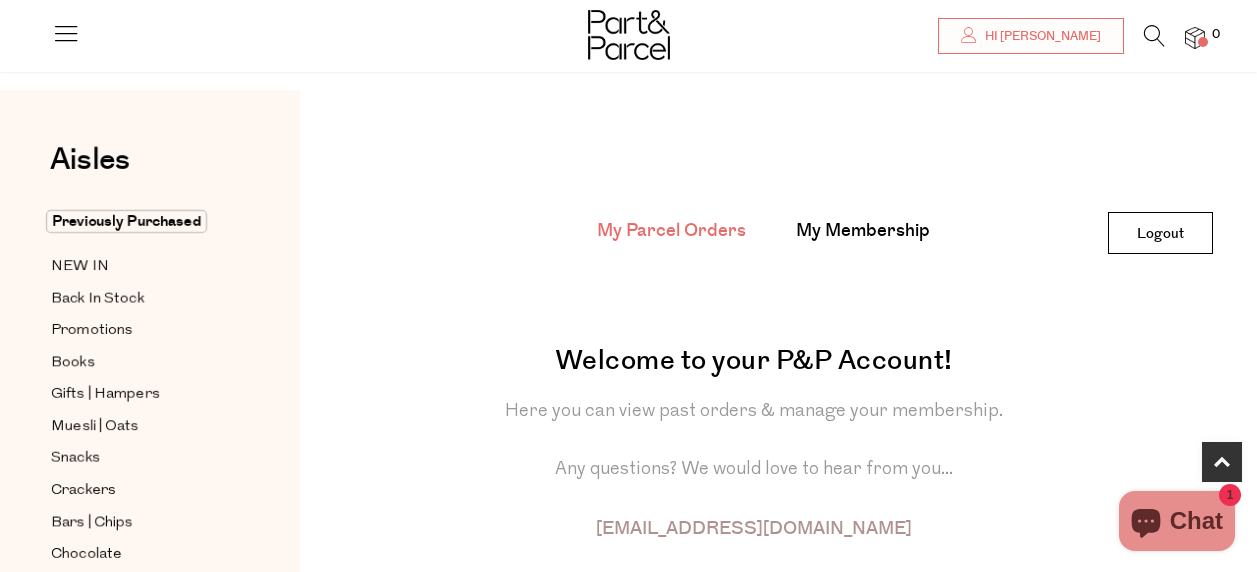 scroll, scrollTop: 400, scrollLeft: 0, axis: vertical 